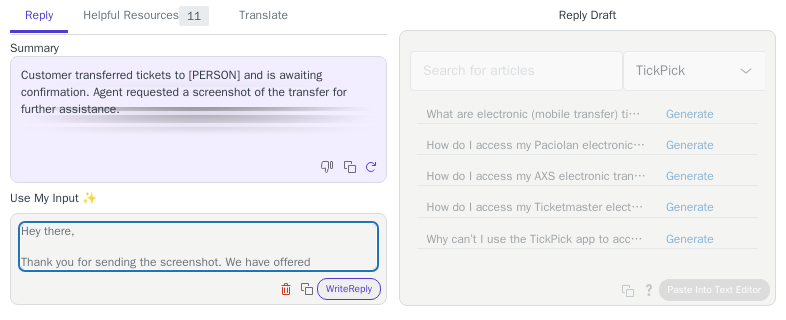 scroll, scrollTop: 0, scrollLeft: 0, axis: both 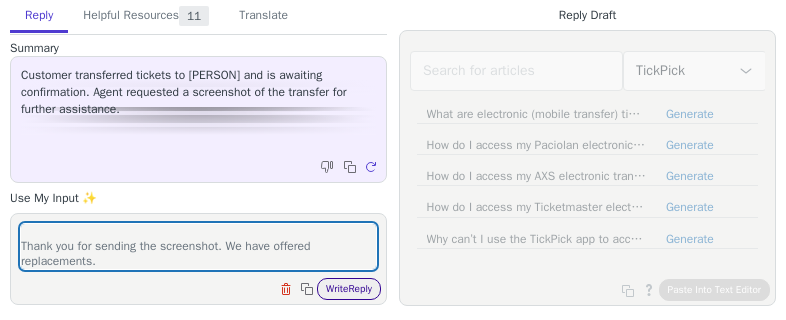 type on "Hey there,
Thank you for sending the screenshot. We have offered replacements." 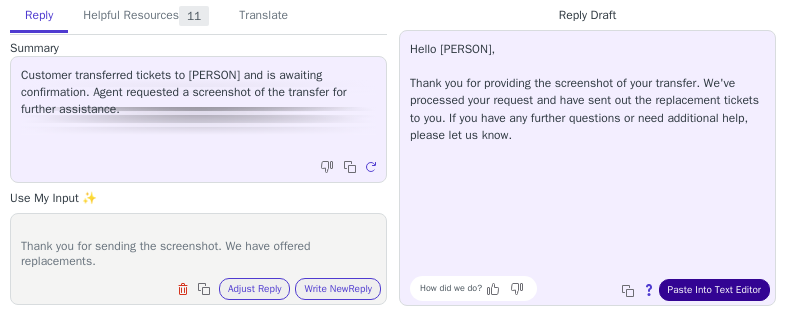 click on "Paste Into Text Editor" at bounding box center (714, 290) 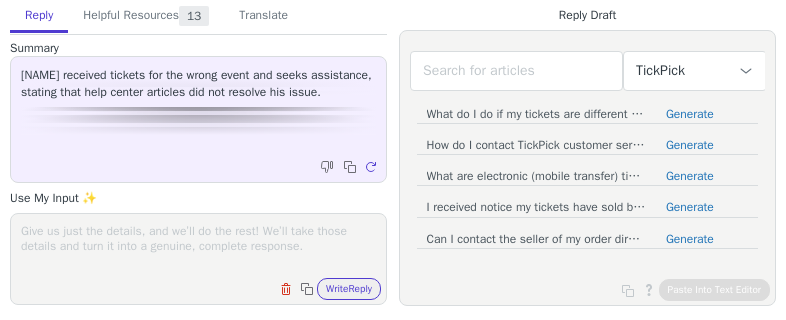 scroll, scrollTop: 0, scrollLeft: 0, axis: both 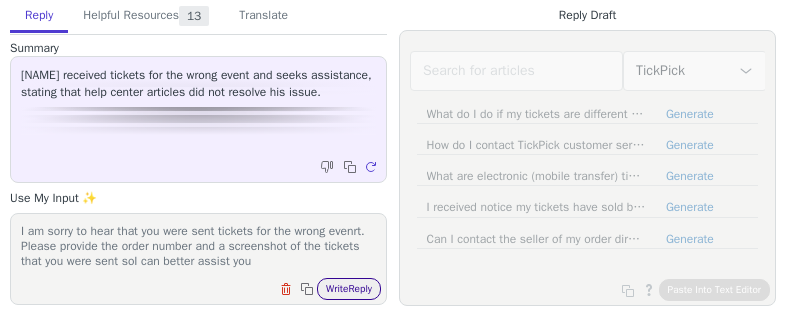type on "Hey there,
Thank you for contacting TickPick support.
I am sorry to hear that you were sent tickets for the wrong evenrt. Please provide the order number and a screenshot of the tickets that you were sent soI can better assist you" 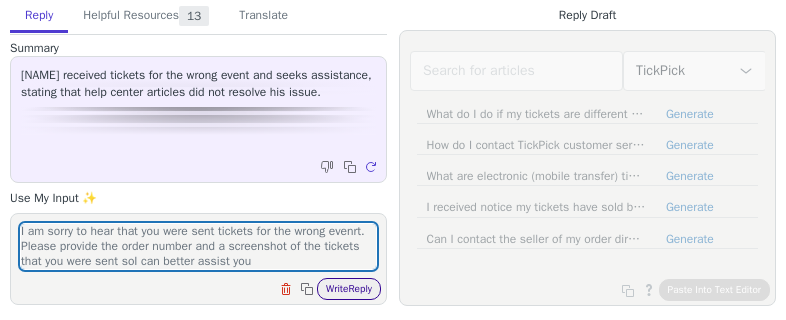click on "Write  Reply" at bounding box center [349, 289] 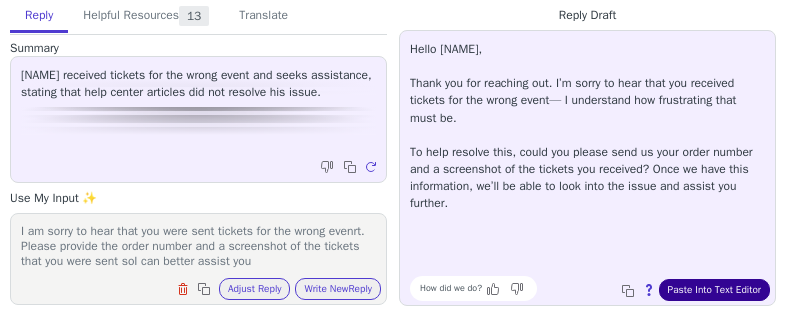 click on "Paste Into Text Editor" at bounding box center (714, 290) 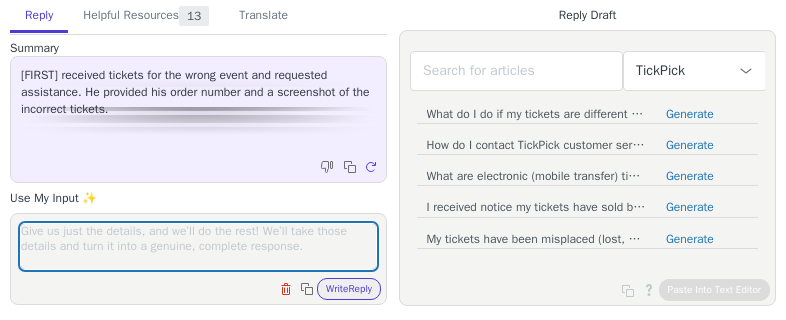 scroll, scrollTop: 0, scrollLeft: 0, axis: both 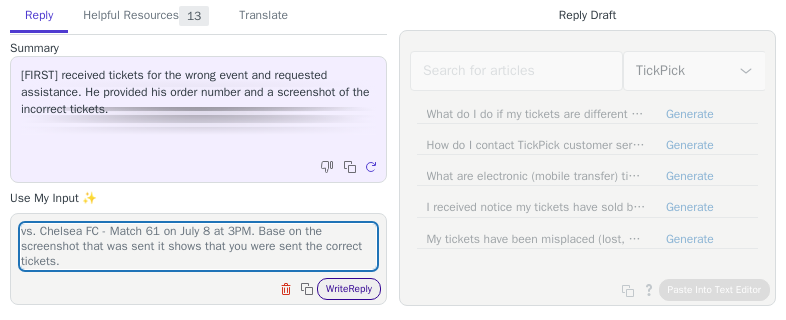 type on "Hey there,
Thank you for sending the required information. I see that you bought tickets for Club World Cup 2025: Semifinal: Fluminense FC vs. Chelsea FC - Match 61 on July 8 at 3PM. Base on the screenshot that was sent it shows that you were sent the correct tickets." 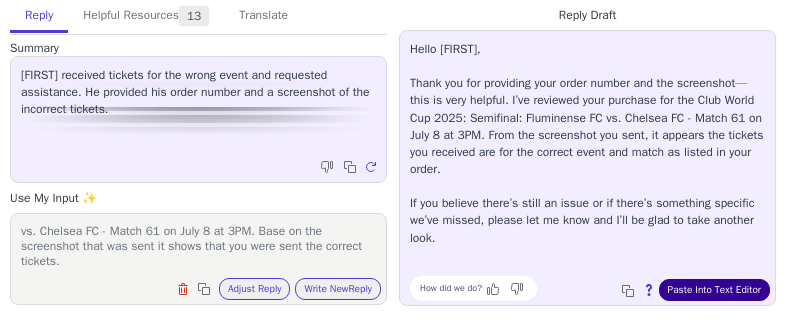 click on "Paste Into Text Editor" at bounding box center [714, 290] 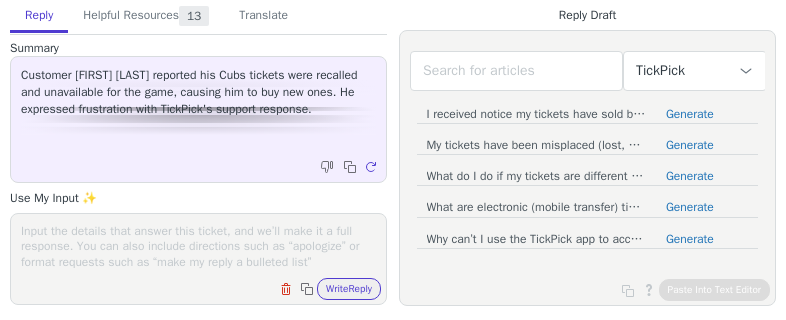 scroll, scrollTop: 0, scrollLeft: 0, axis: both 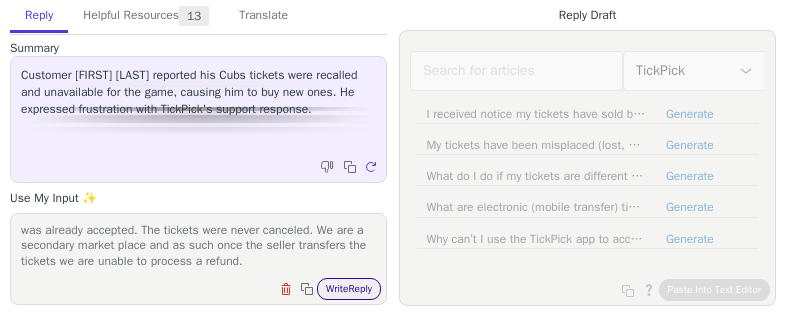 type on "Hey there,
Thank you for contacting. We do have a phone number which is visible on our website. The tickets were sent way before the event and it shows in the screenshot you sent that the ticket invitation was already accepted. The tickets were never canceled. We are a secondary market place and as such once the seller transfers the tickets we are unable to process a refund." 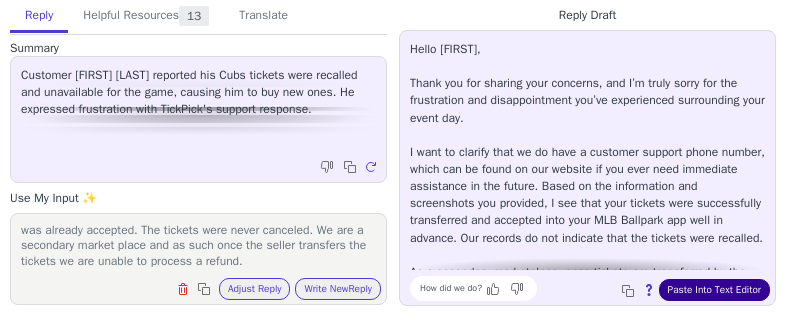 click on "Paste Into Text Editor" at bounding box center (714, 290) 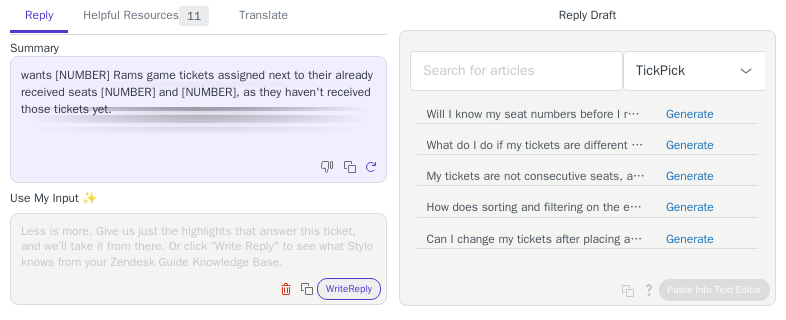 scroll, scrollTop: 0, scrollLeft: 0, axis: both 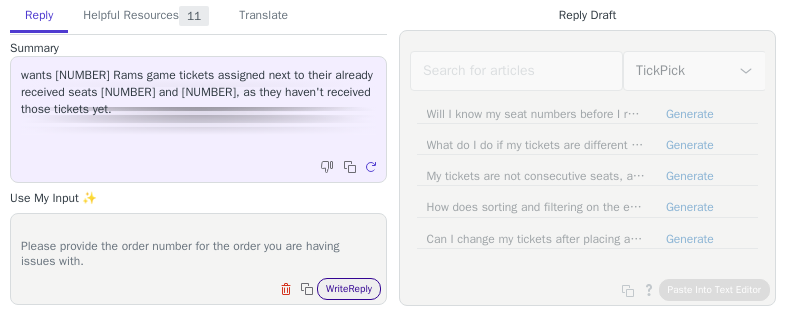 type on "Hey there,
Thank you for contacting TickPick support.
Please provide the order number for the order you are having issues with." 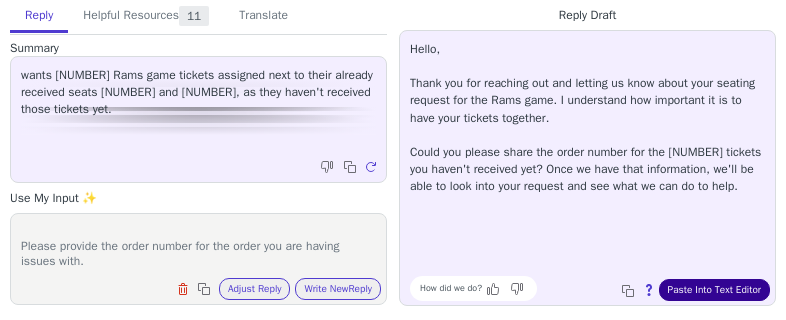 click on "Paste Into Text Editor" at bounding box center [714, 290] 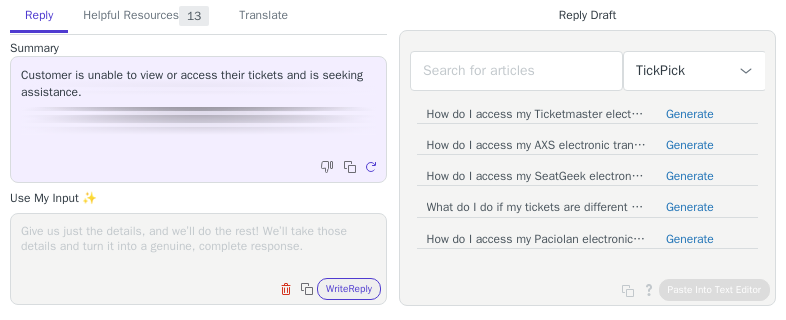 scroll, scrollTop: 0, scrollLeft: 0, axis: both 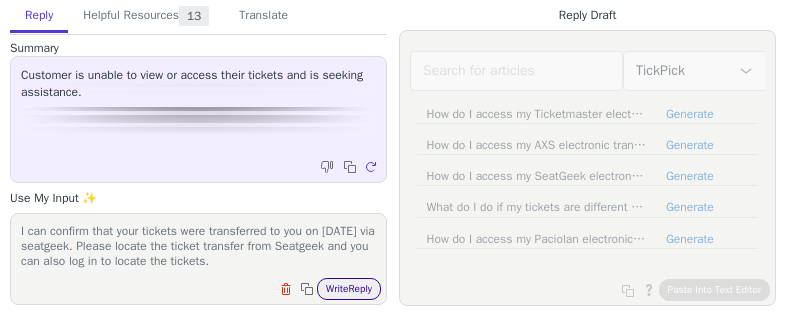 type on "Hey there,
Thank you for contacting TickPick support.
I can confirm that your tickets were transferred to you on [DATE] via seatgeek. Please locate the ticket transfer from Seatgeek and you can also log in to locate the tickets." 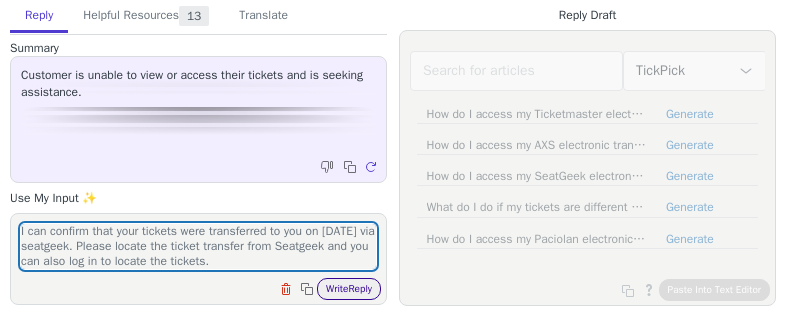 click on "Write  Reply" at bounding box center (349, 289) 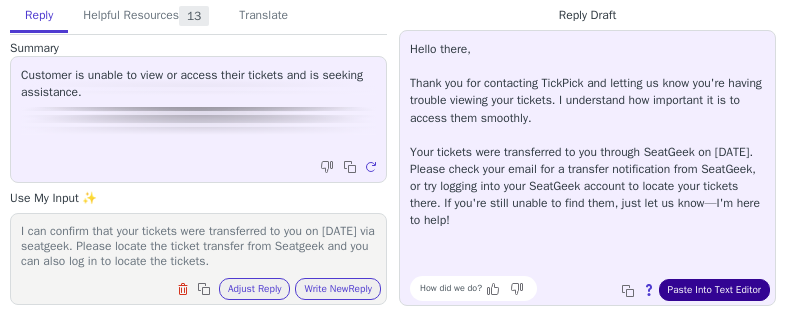 click on "Paste Into Text Editor" at bounding box center [714, 290] 